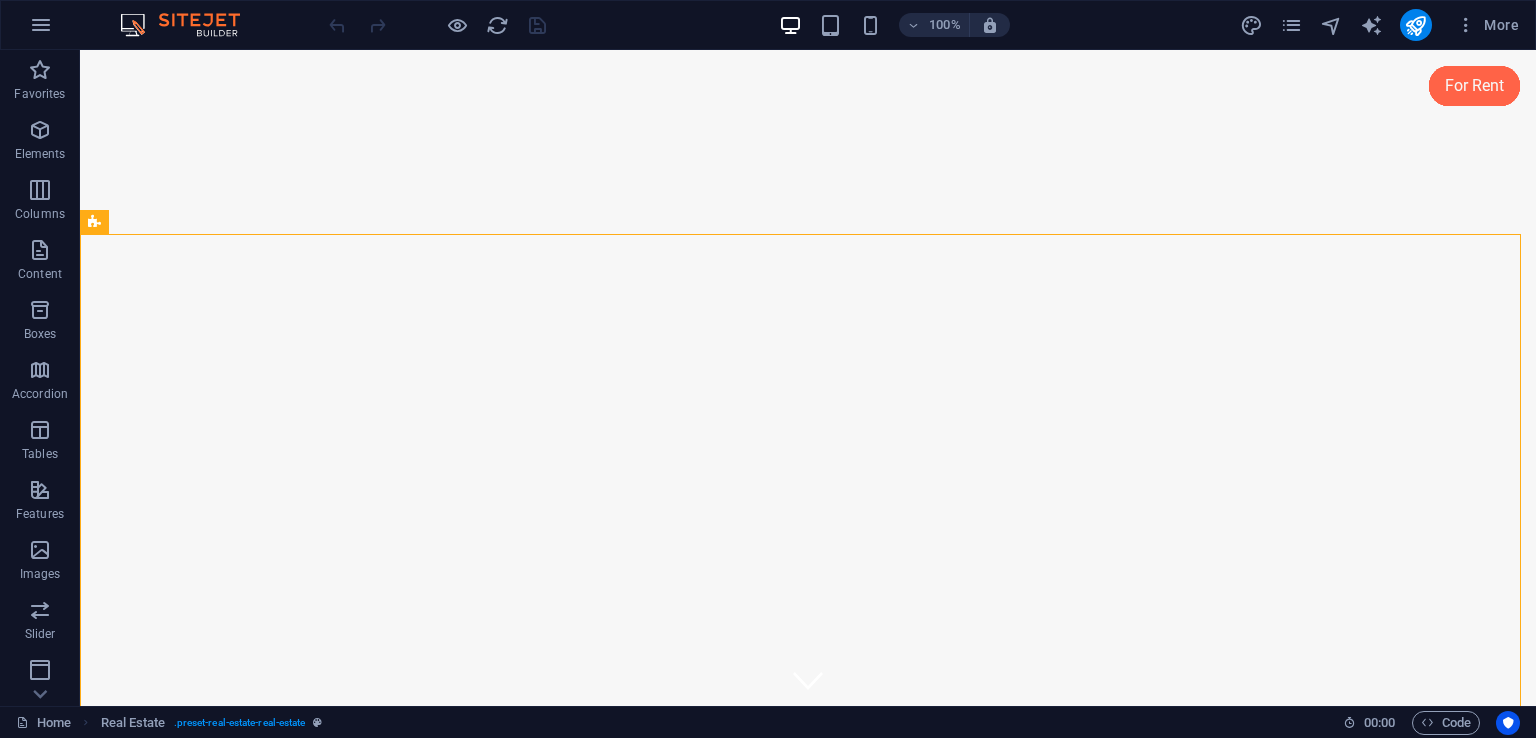 scroll, scrollTop: 8300, scrollLeft: 0, axis: vertical 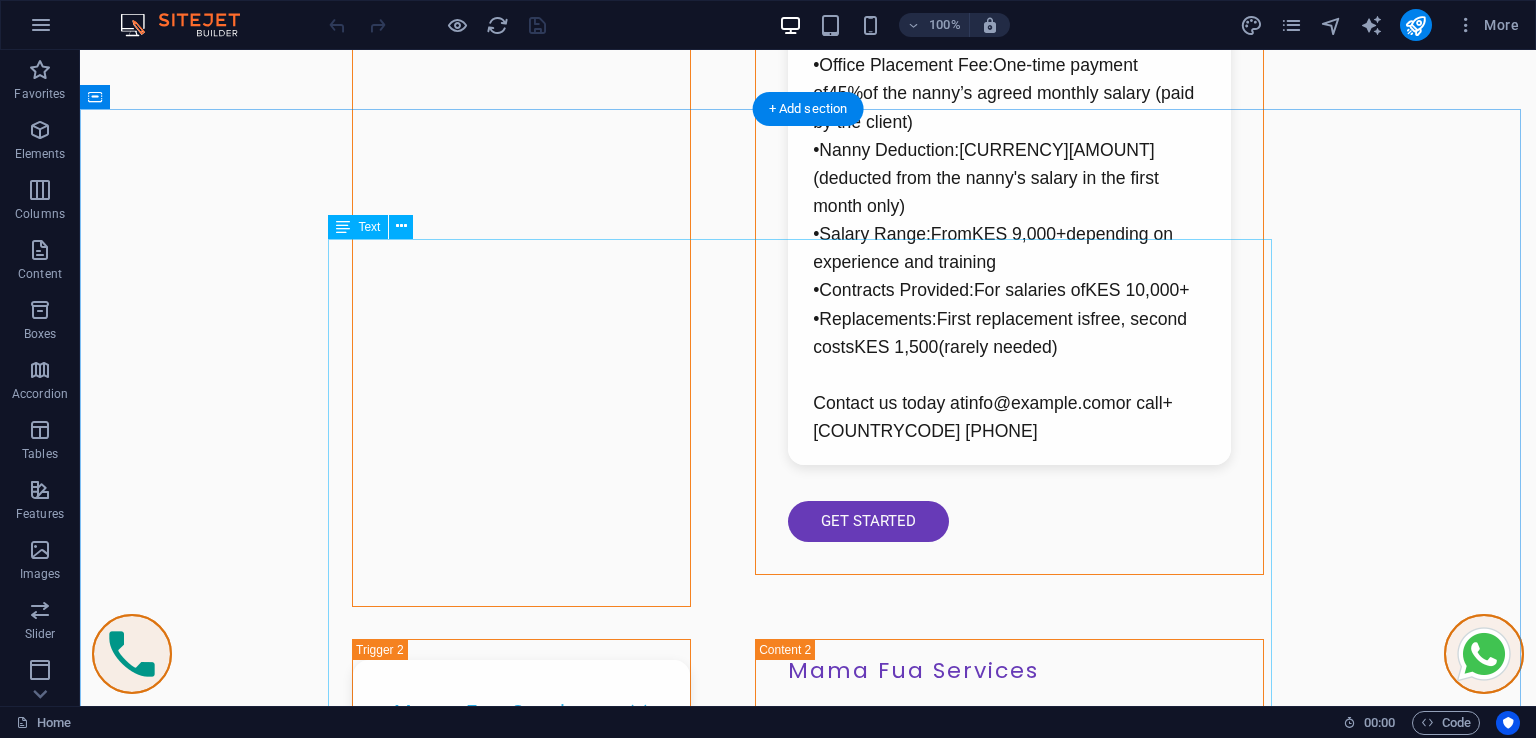 click on "Contact Kentucky
Full Name:
Phone Number:
Location:
Type of Service:
-- Select Service --
Professional Nannies
Mama Fua Services
Sanitary Bin Services
Housekeeping Services
Moving-In & Move-Out Cleaning
Additional Message / Quote:
Submit" at bounding box center [808, 12791] 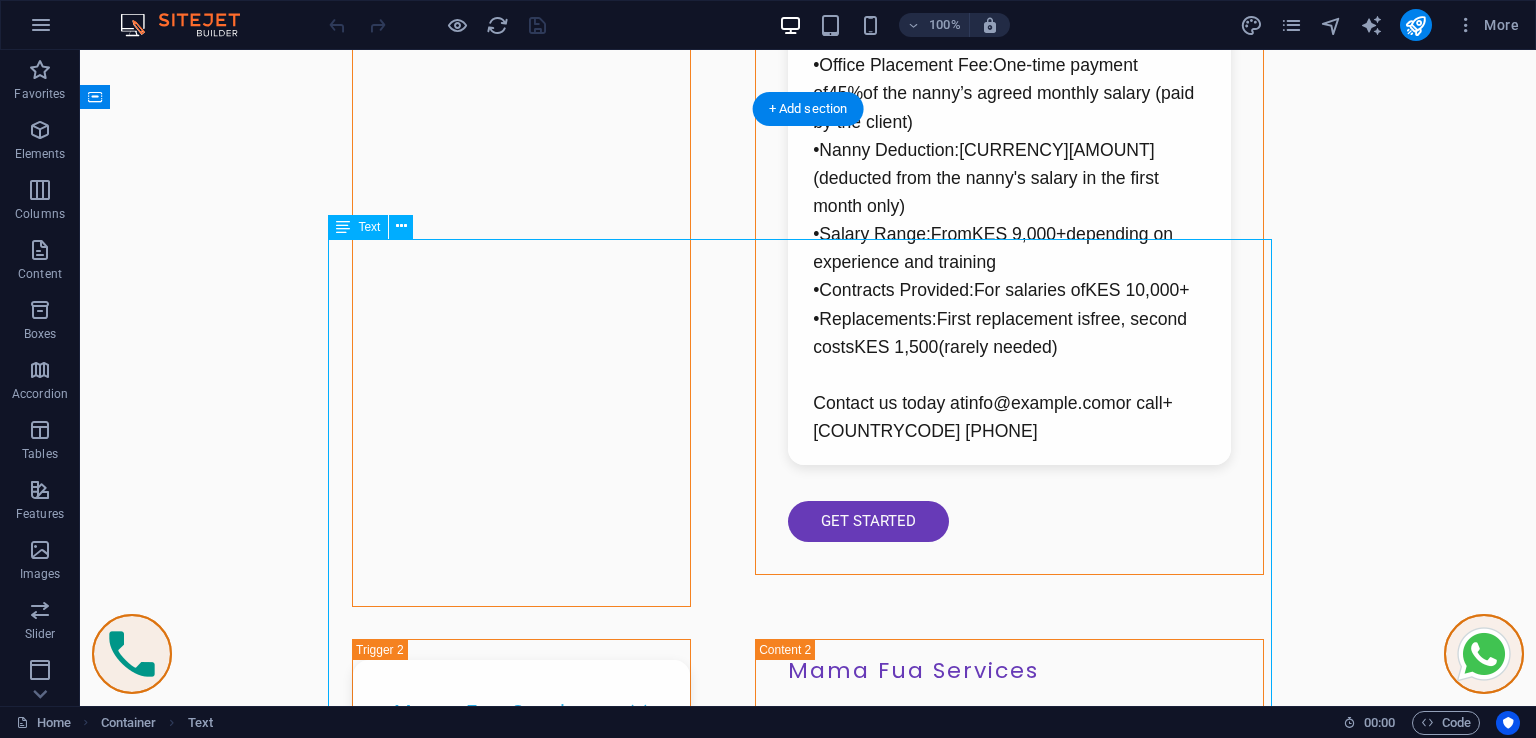 click on "Contact Kentucky
Full Name:
Phone Number:
Location:
Type of Service:
-- Select Service --
Professional Nannies
Mama Fua Services
Sanitary Bin Services
Housekeeping Services
Moving-In & Move-Out Cleaning
Additional Message / Quote:
Submit" at bounding box center [808, 12791] 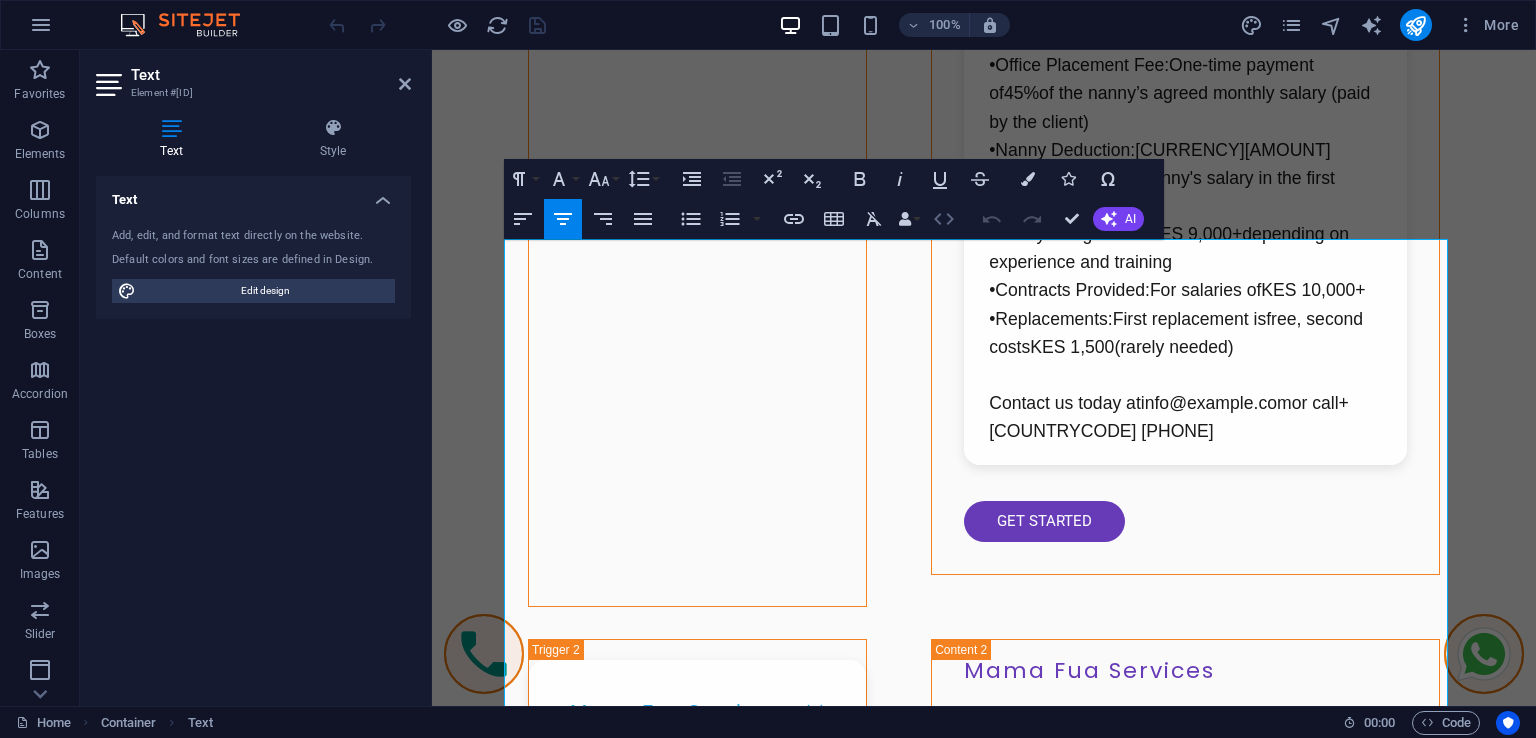 click 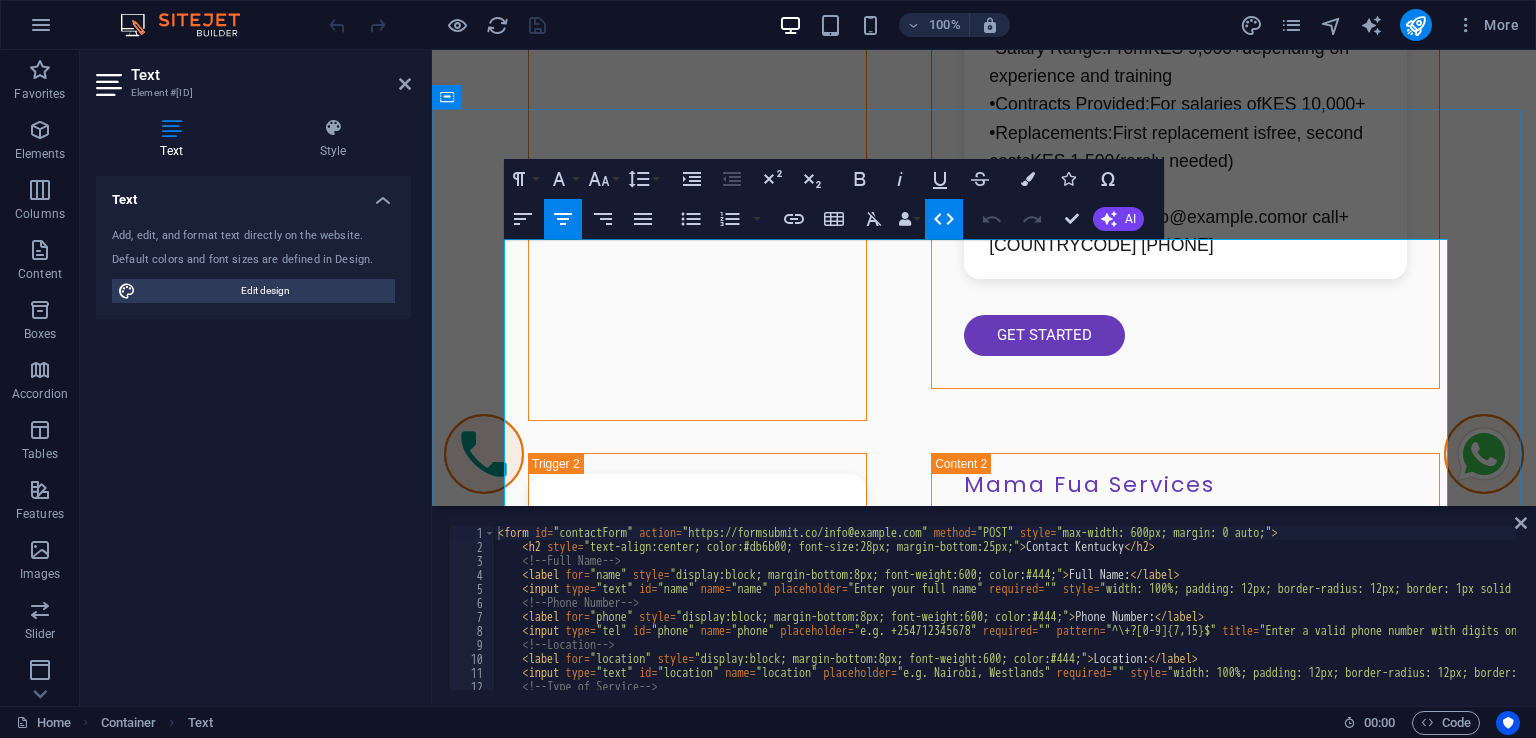 scroll, scrollTop: 11378, scrollLeft: 0, axis: vertical 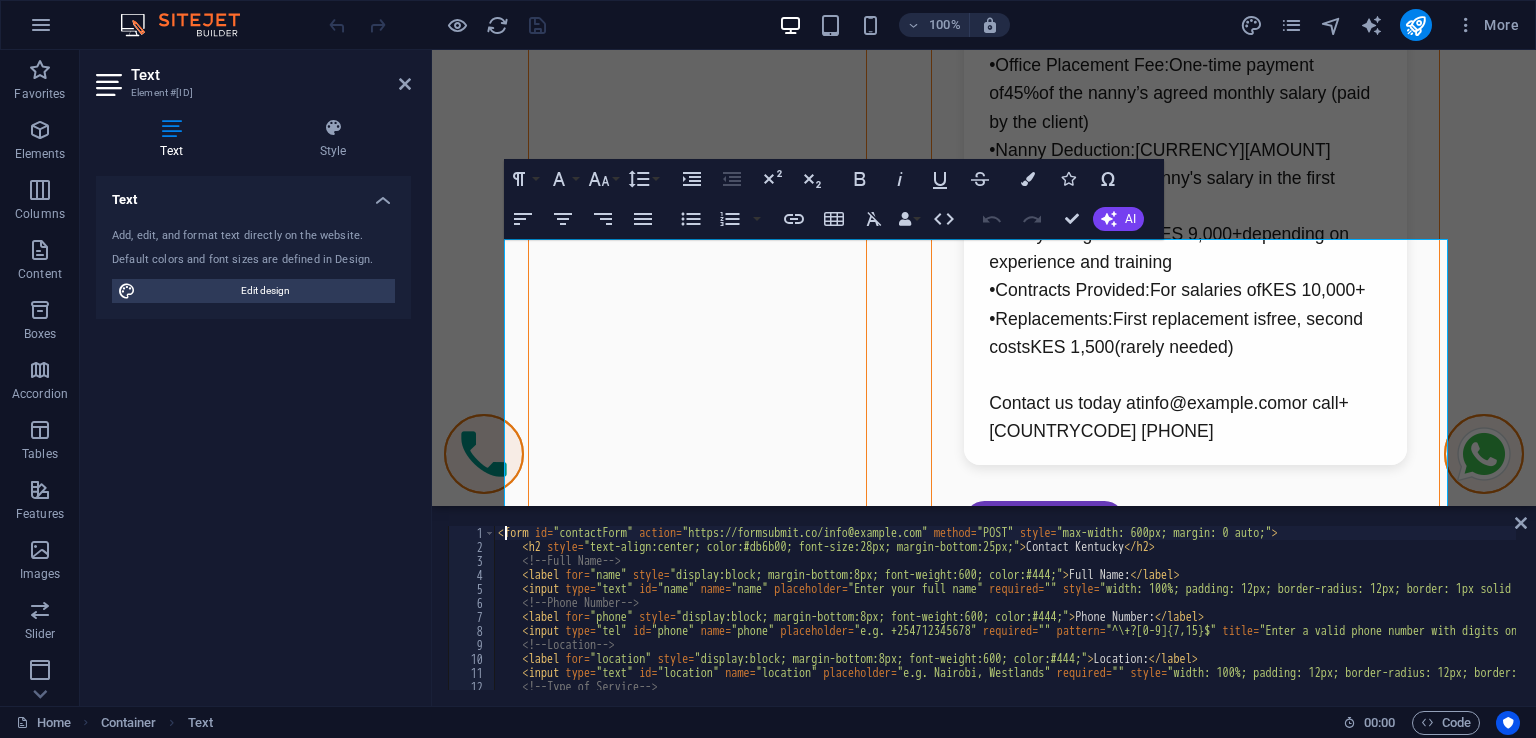click on "< form   id = "contactForm"   action = "https://formsubmit.co/info@kentucky.co.ke"   method = "POST"   style = "max-width: 600px; margin: 0 auto;" >      < h2   style = "text-align:center; color:#db6b00; font-size:28px; margin-bottom:25px;" > Contact Kentucky </ h2 >      <!--  Full Name  -->      < label   for = "name"   style = "display:block; margin-bottom:8px; font-weight:600; color:#444;" > Full Name: </ label >      < input   type = "text"   id = "name"   name = "name"   placeholder = "Enter your full name"   required = ""   style = "width: 100%; padding: 12px; border-radius: 12px; border: 1px solid #ccc; font-size: 15px; margin-bottom: 18px; background: rgba(255,255,255,0.9); box-sizing: border-box;" >      <!--  Phone Number  -->      < label   for = "phone"   style = "display:block; margin-bottom:8px; font-weight:600; color:#444;" > Phone Number: </ label >      < input   type = "tel"   id = "phone"   name = "phone"   placeholder = "e.g. +254712345678"   required = ""   pattern = "^\+?[0-9]{7,15}$"" at bounding box center (1758, 620) 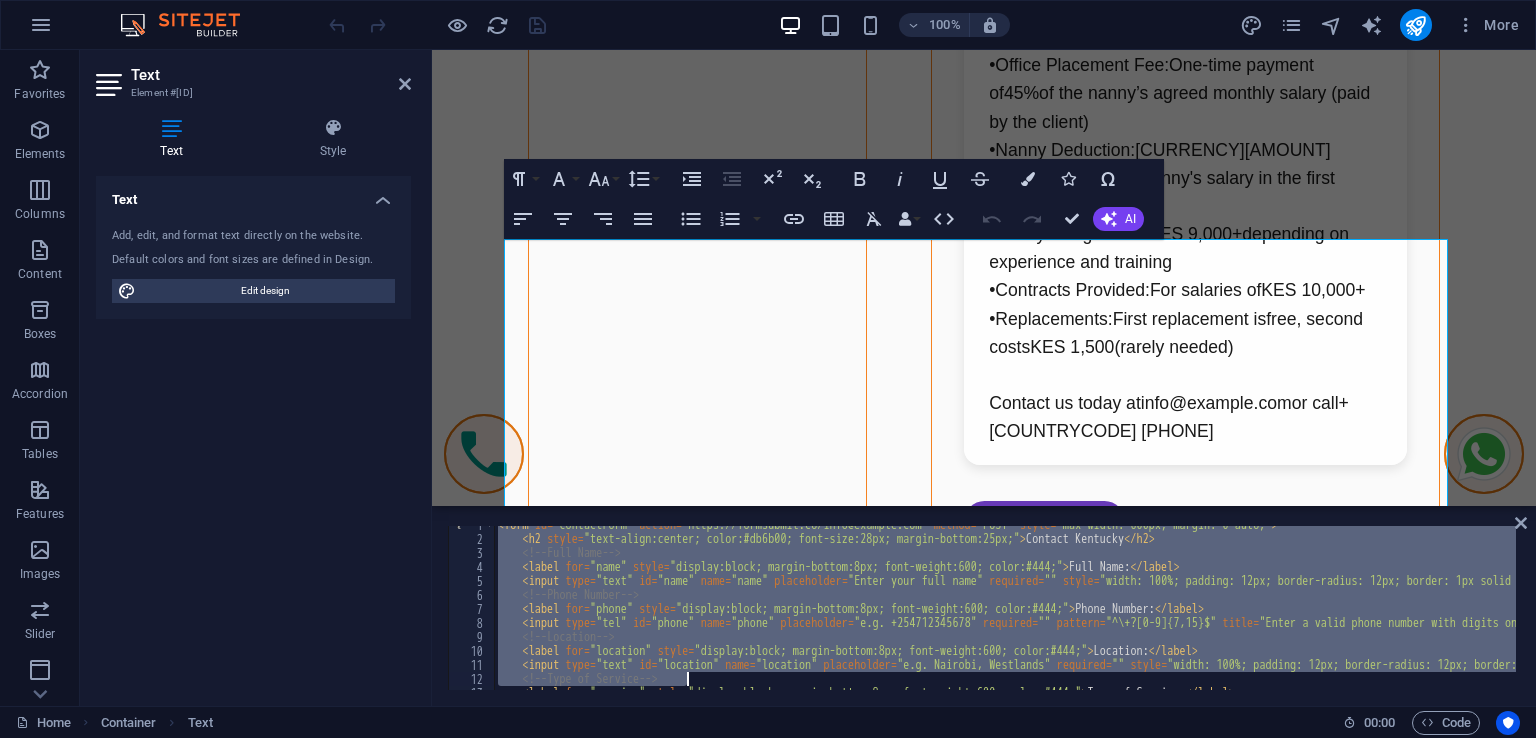 scroll, scrollTop: 316, scrollLeft: 0, axis: vertical 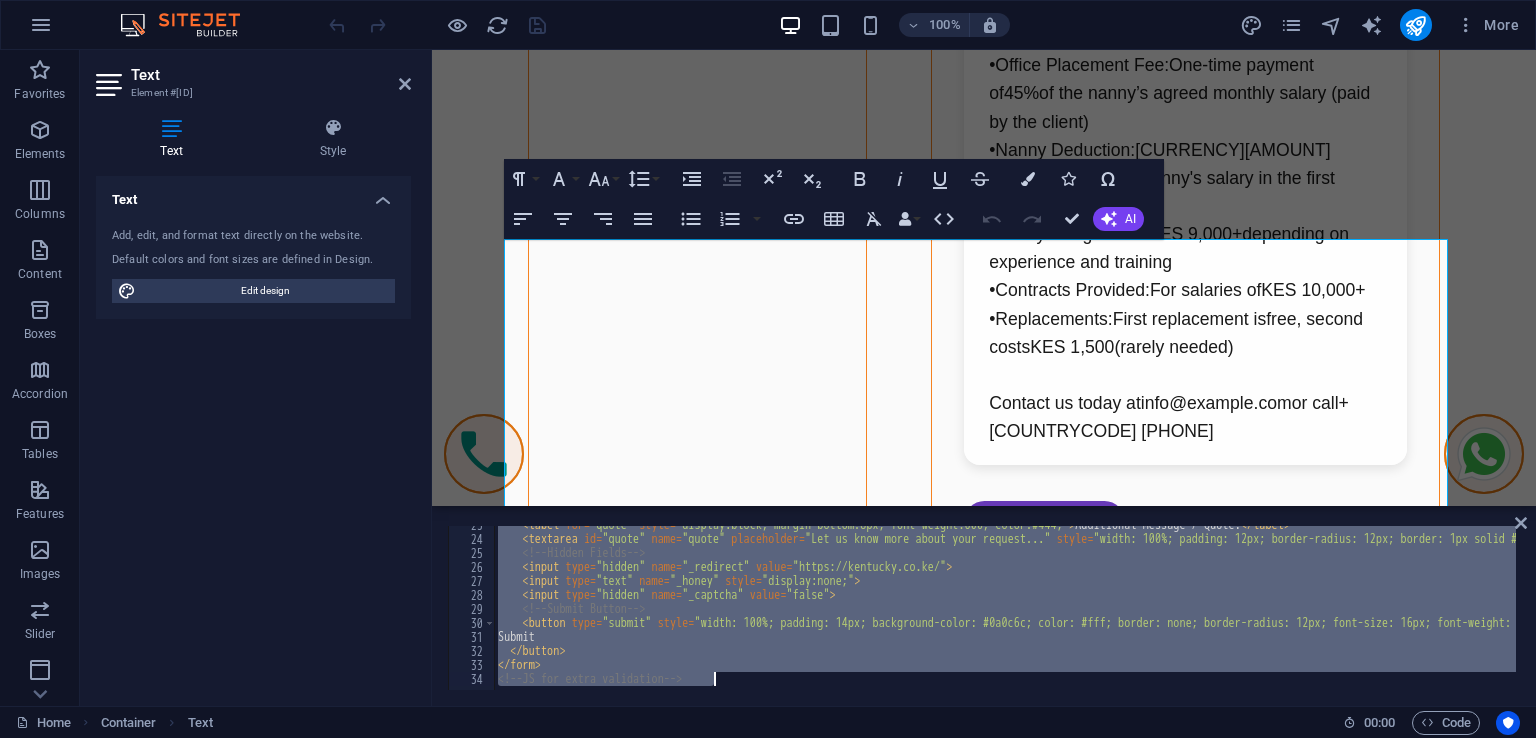 drag, startPoint x: 499, startPoint y: 533, endPoint x: 1073, endPoint y: 776, distance: 623.31775 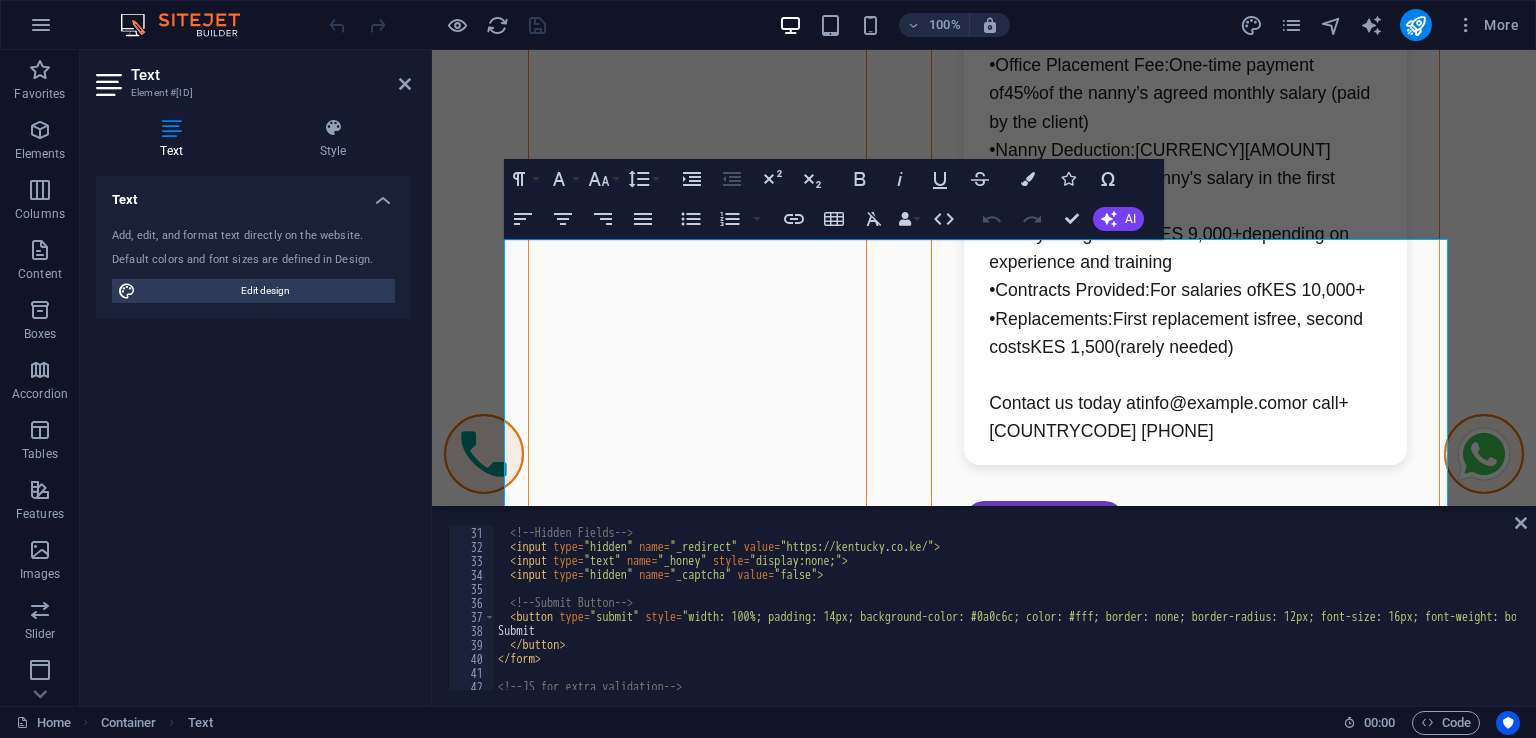 scroll, scrollTop: 610, scrollLeft: 0, axis: vertical 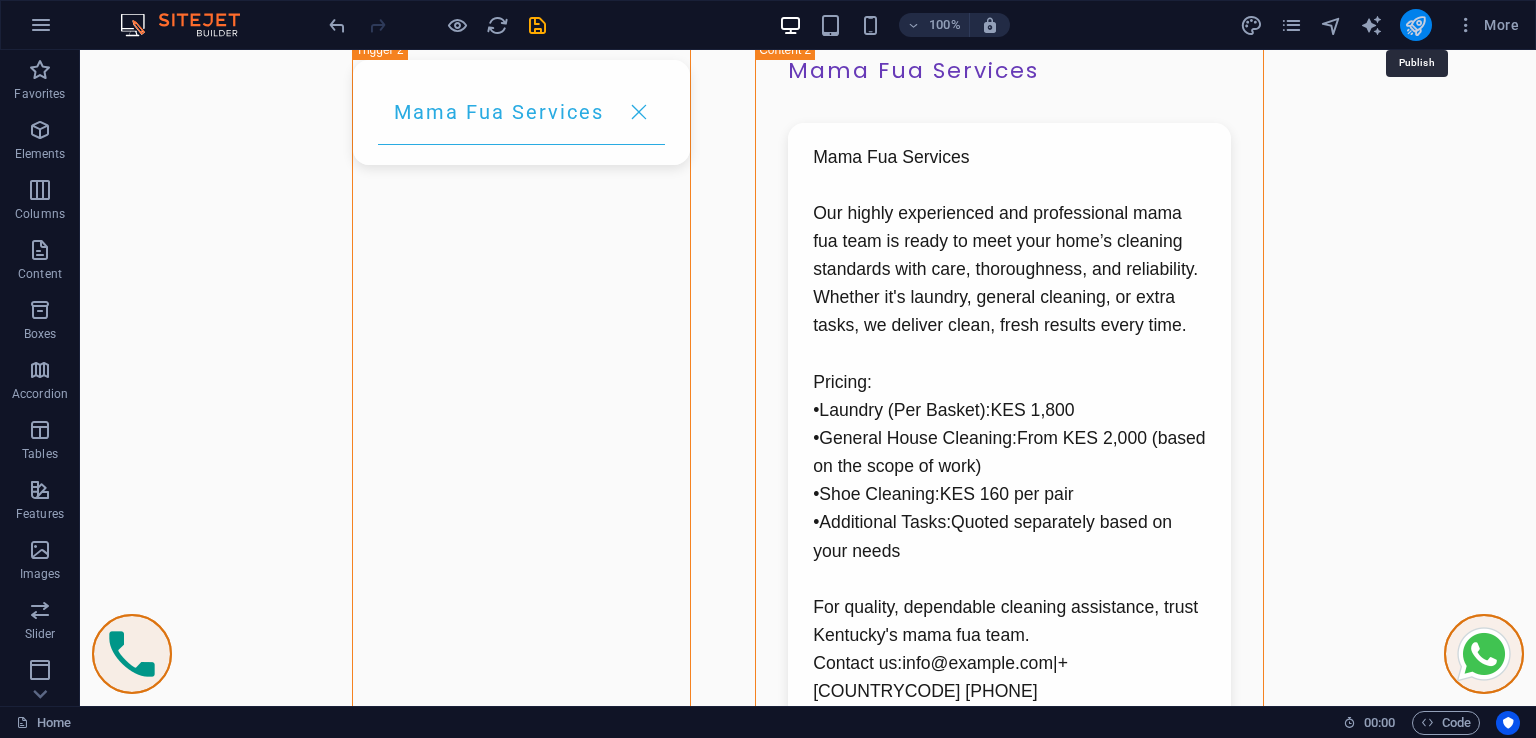 click at bounding box center [1415, 25] 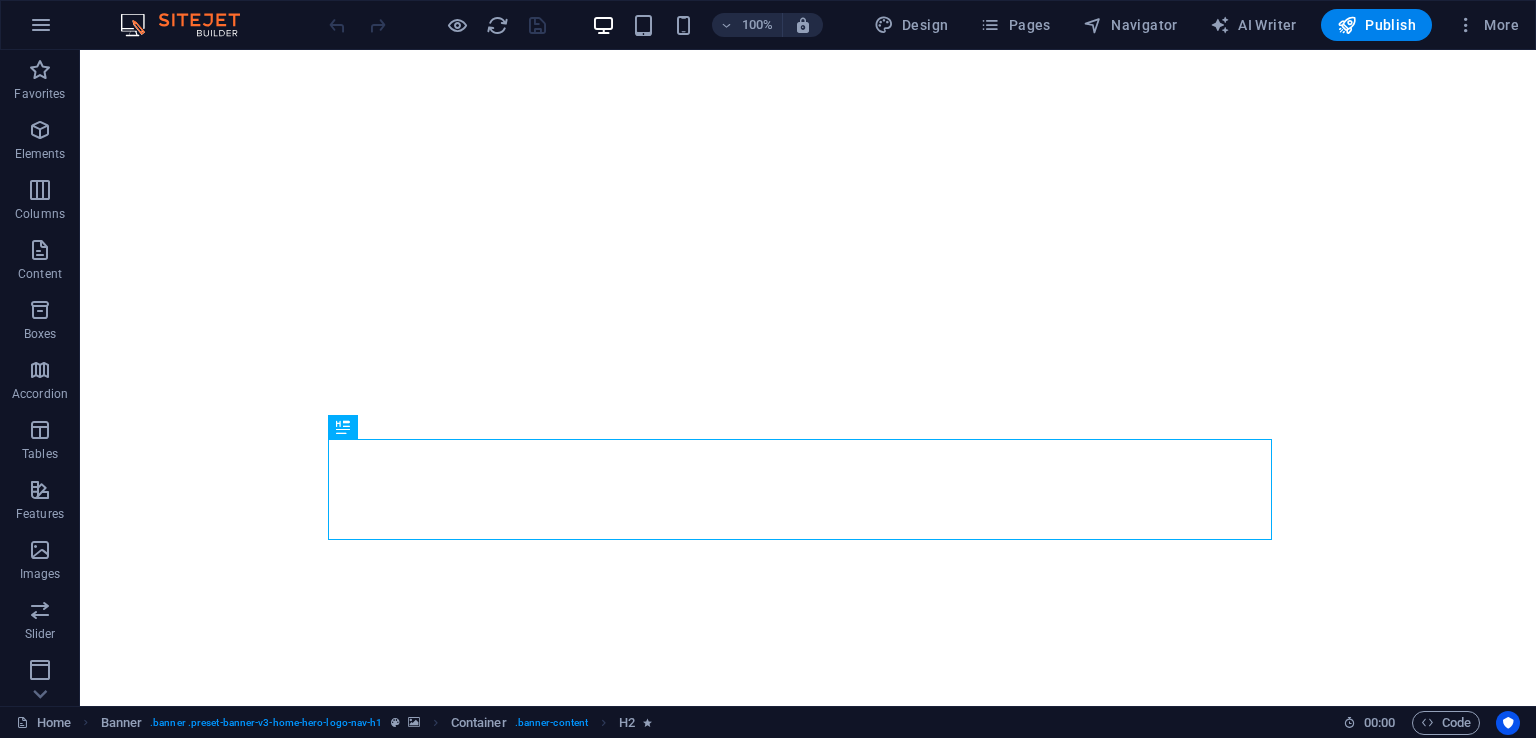 scroll, scrollTop: 0, scrollLeft: 0, axis: both 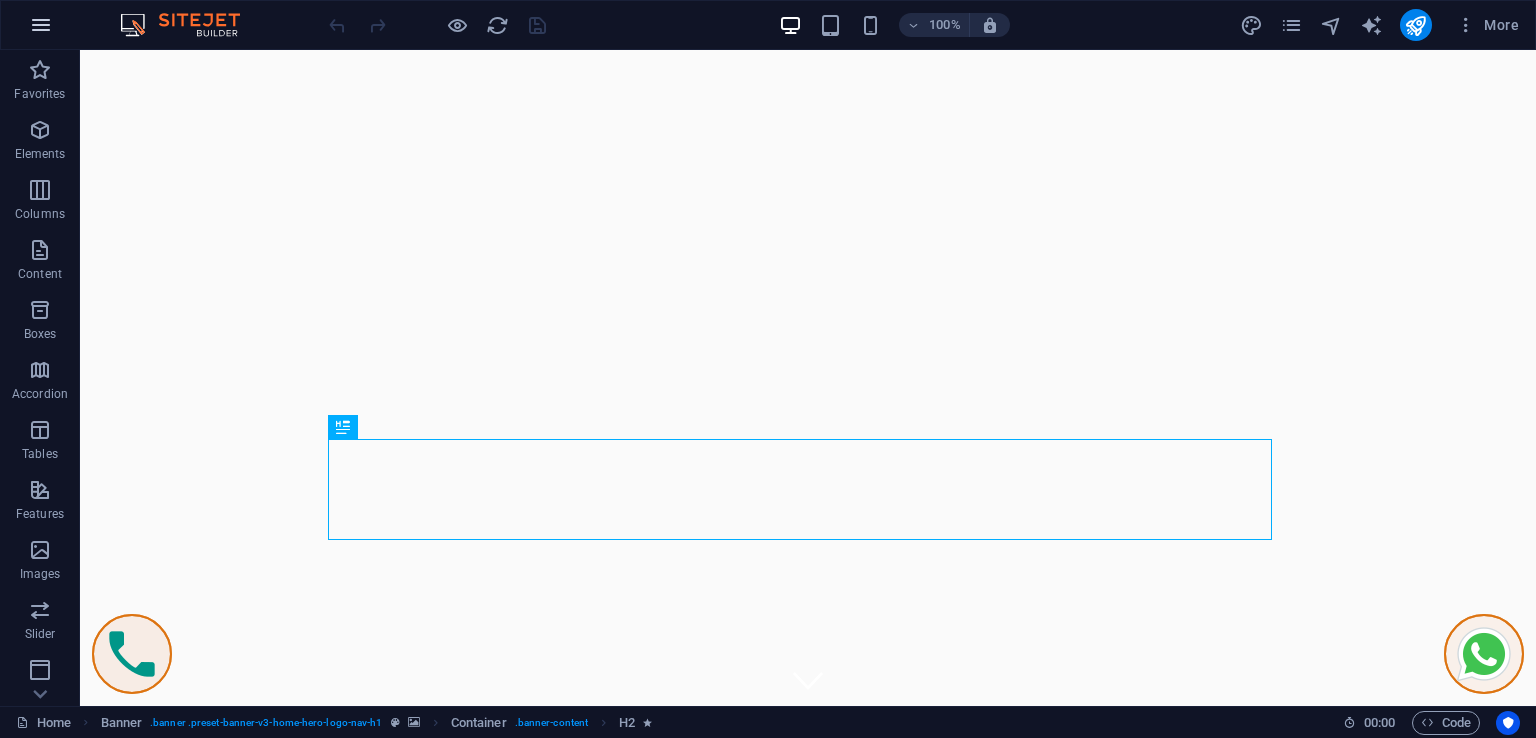 click at bounding box center [41, 25] 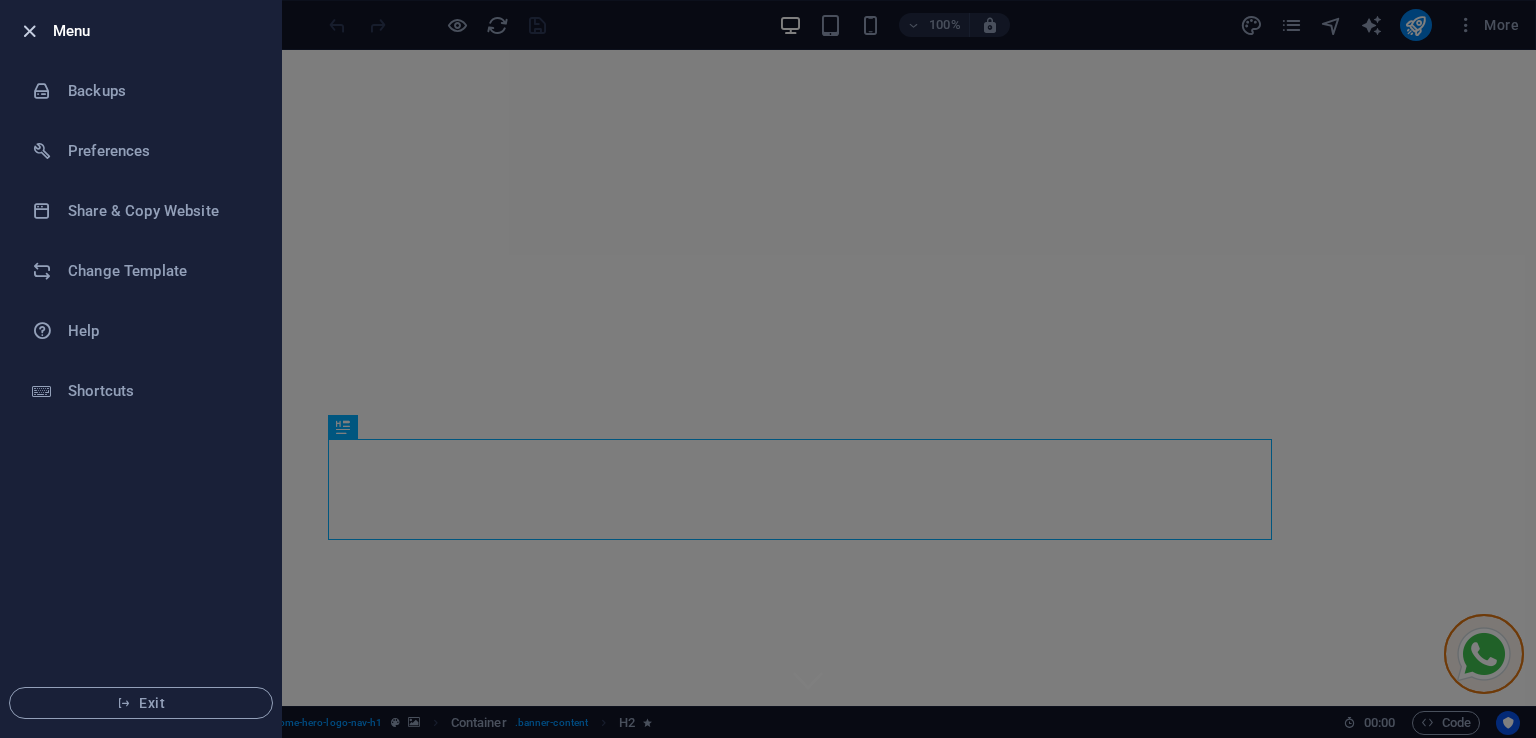 click at bounding box center [29, 31] 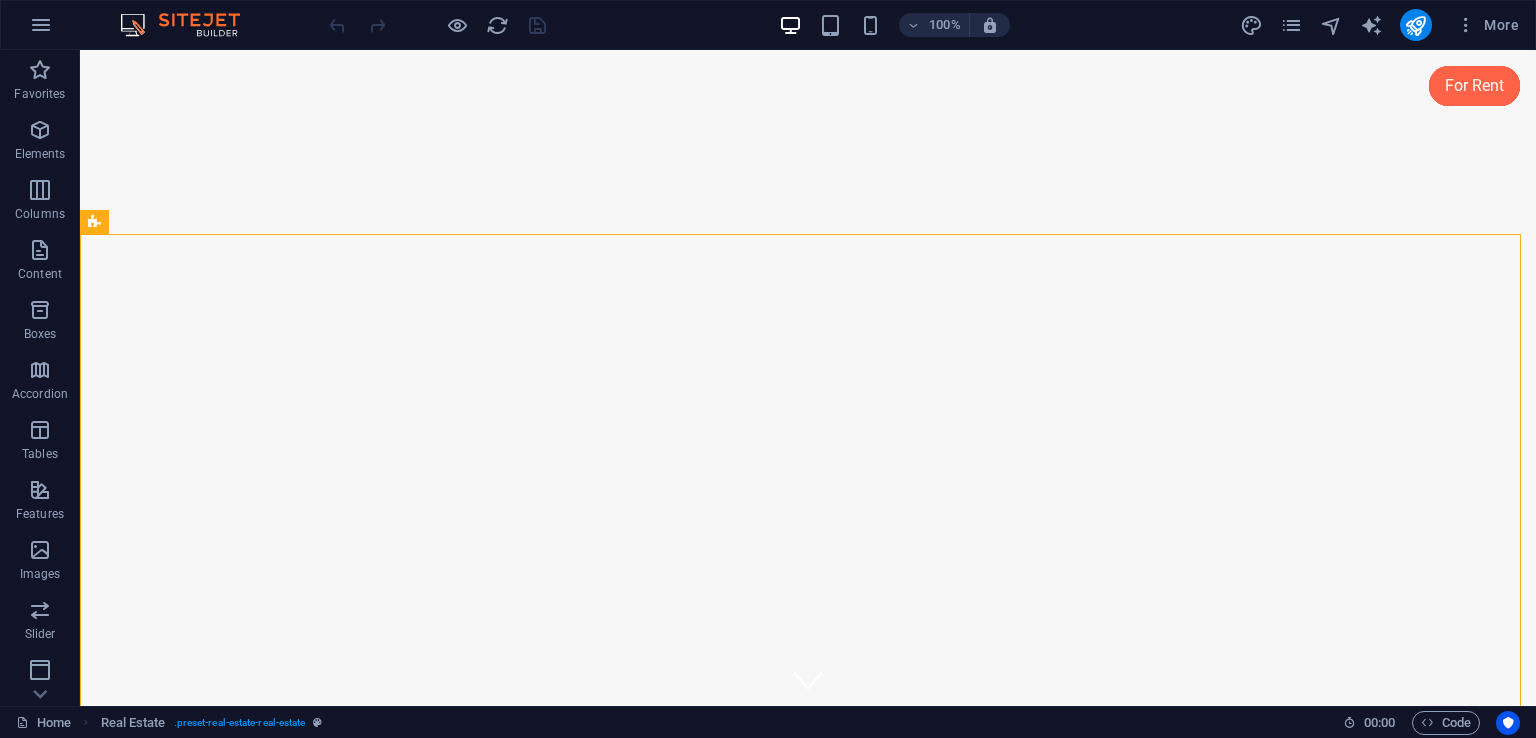 scroll, scrollTop: 8300, scrollLeft: 0, axis: vertical 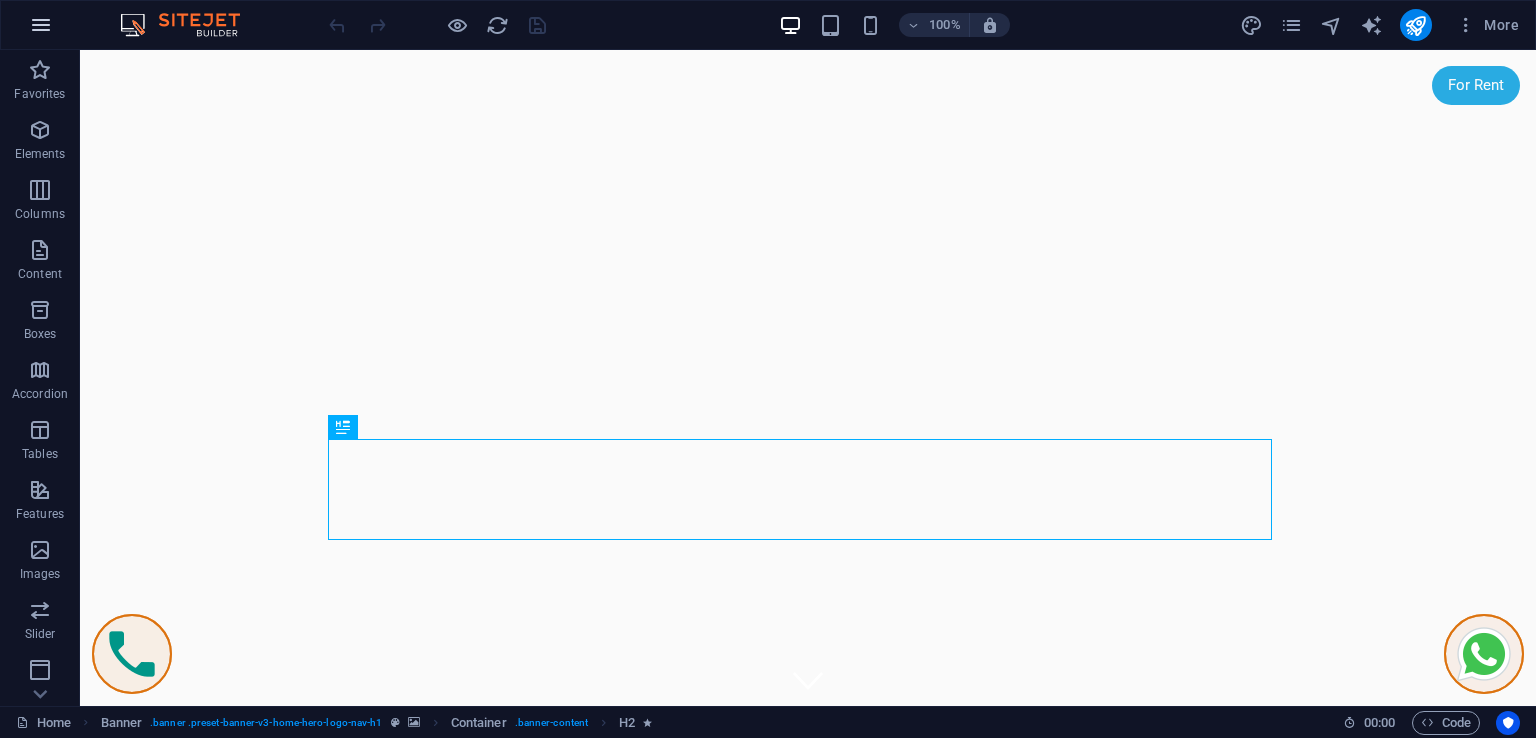 click at bounding box center [41, 25] 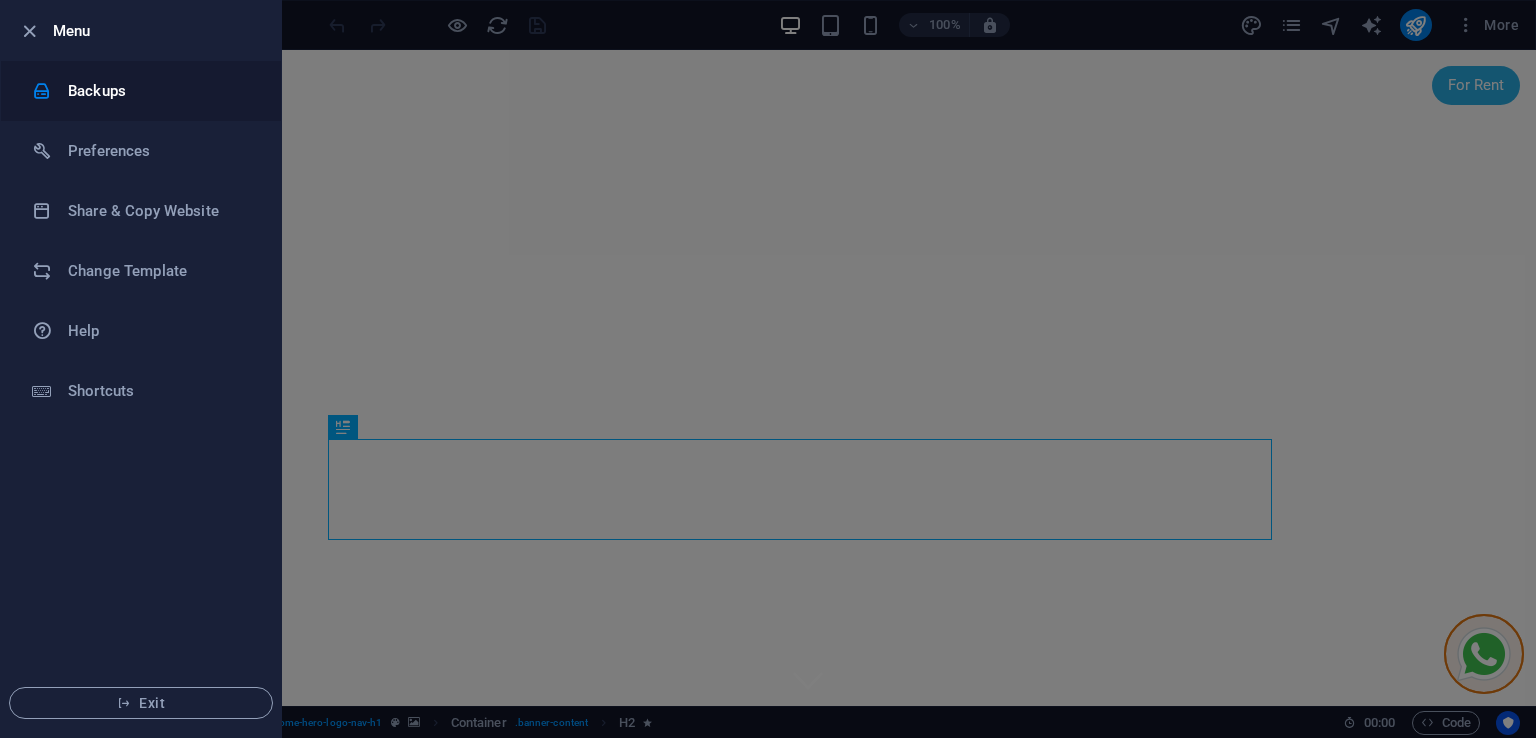 click on "Backups" at bounding box center [160, 91] 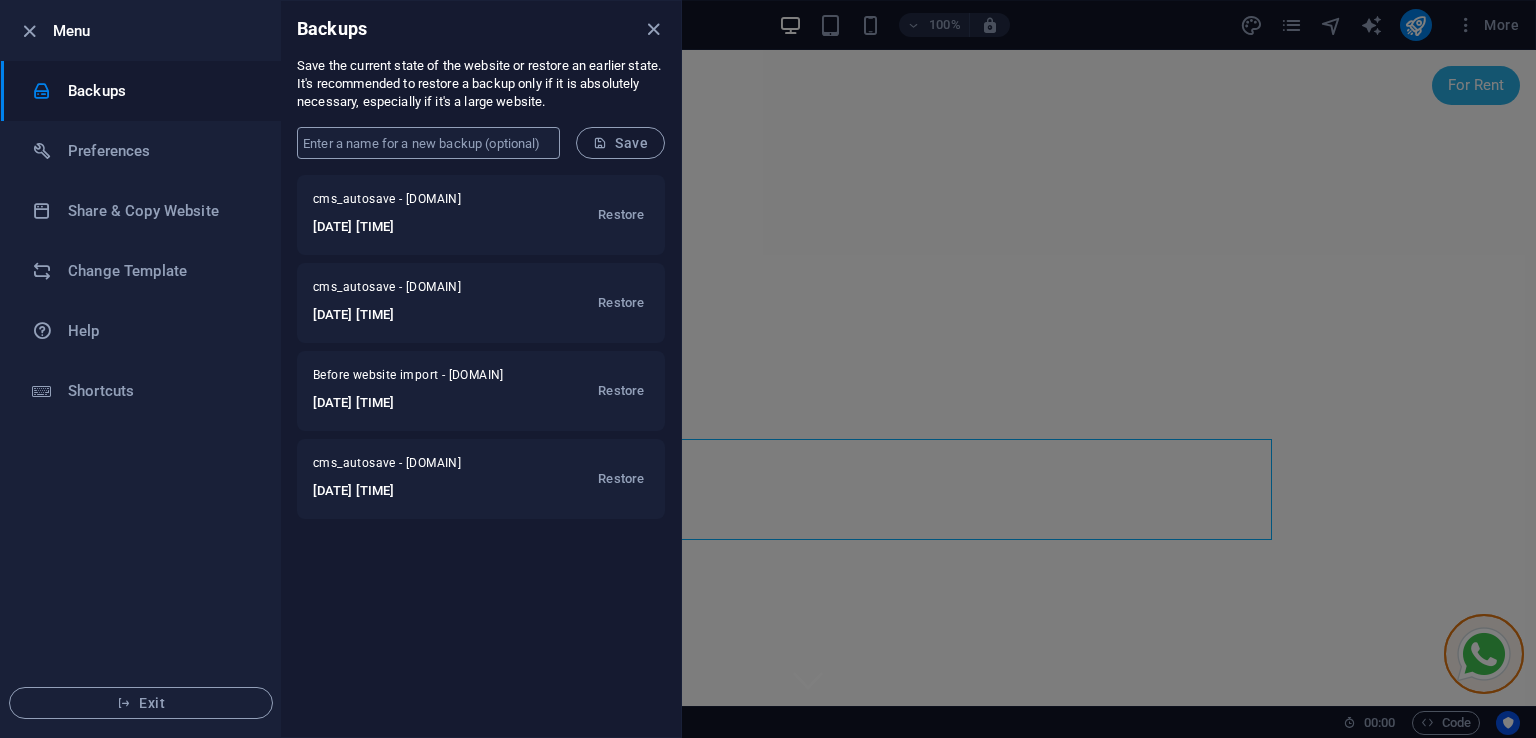 click at bounding box center (428, 143) 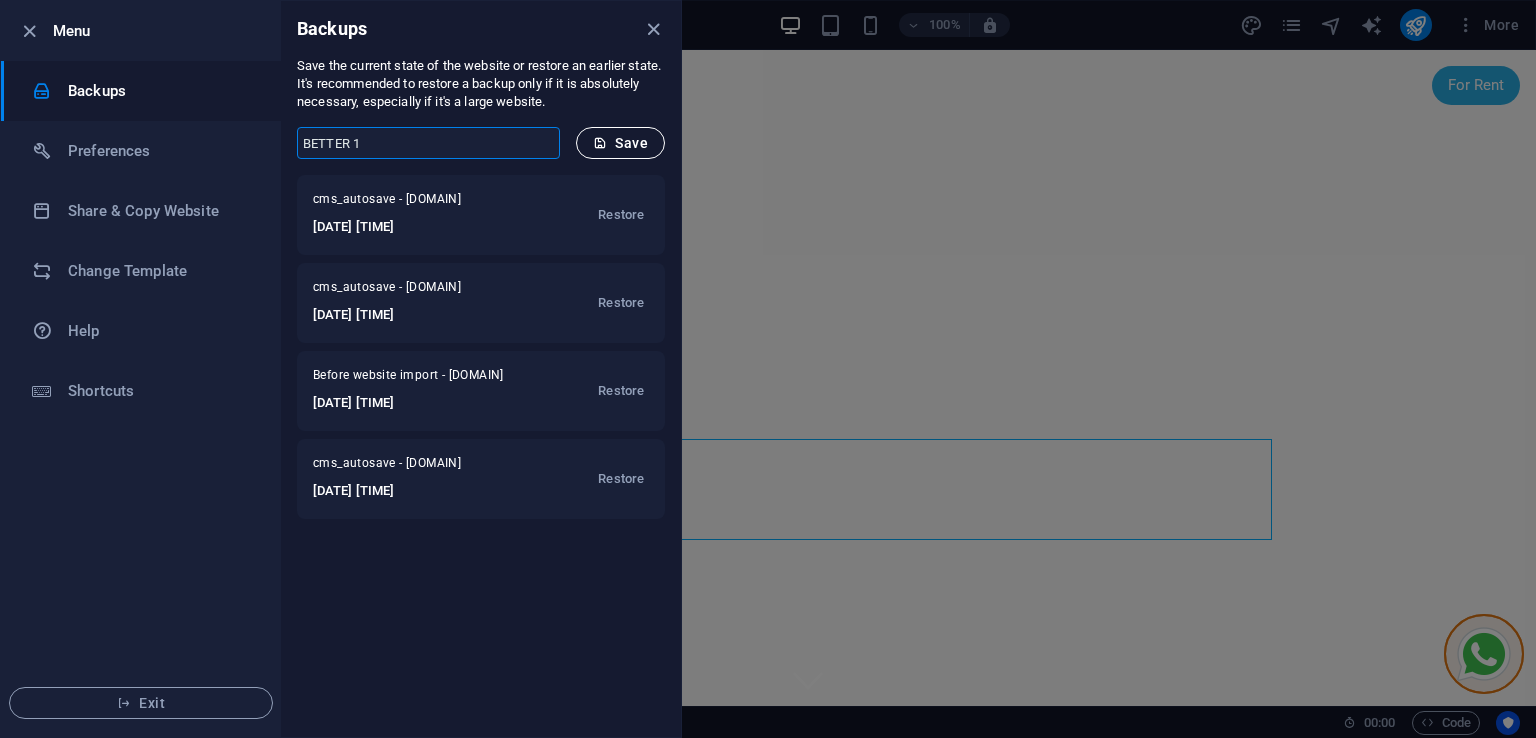 type on "BETTER 1" 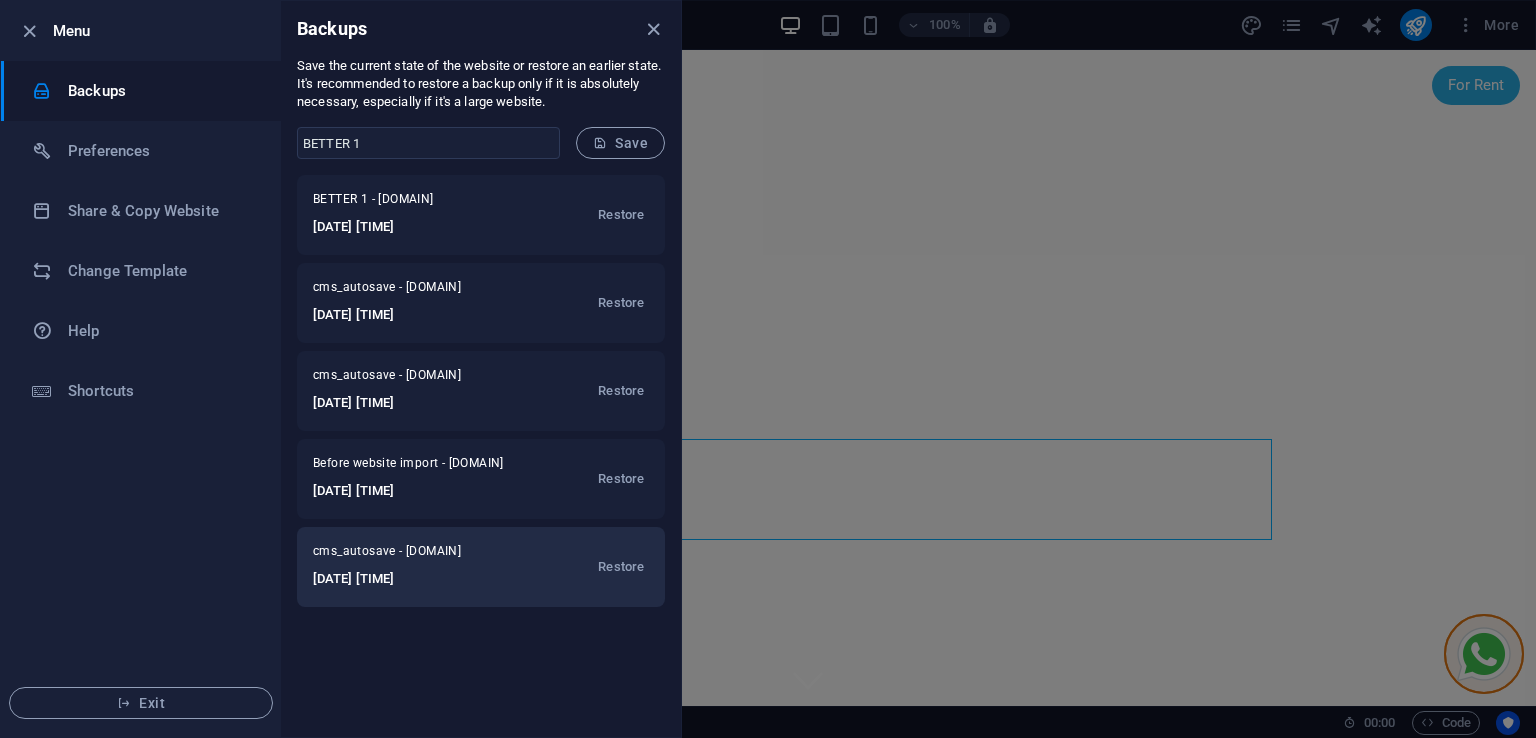 click on "cms_autosave - migwicars.co.ke 2025-07-11 12:00:04 Restore" at bounding box center [481, 567] 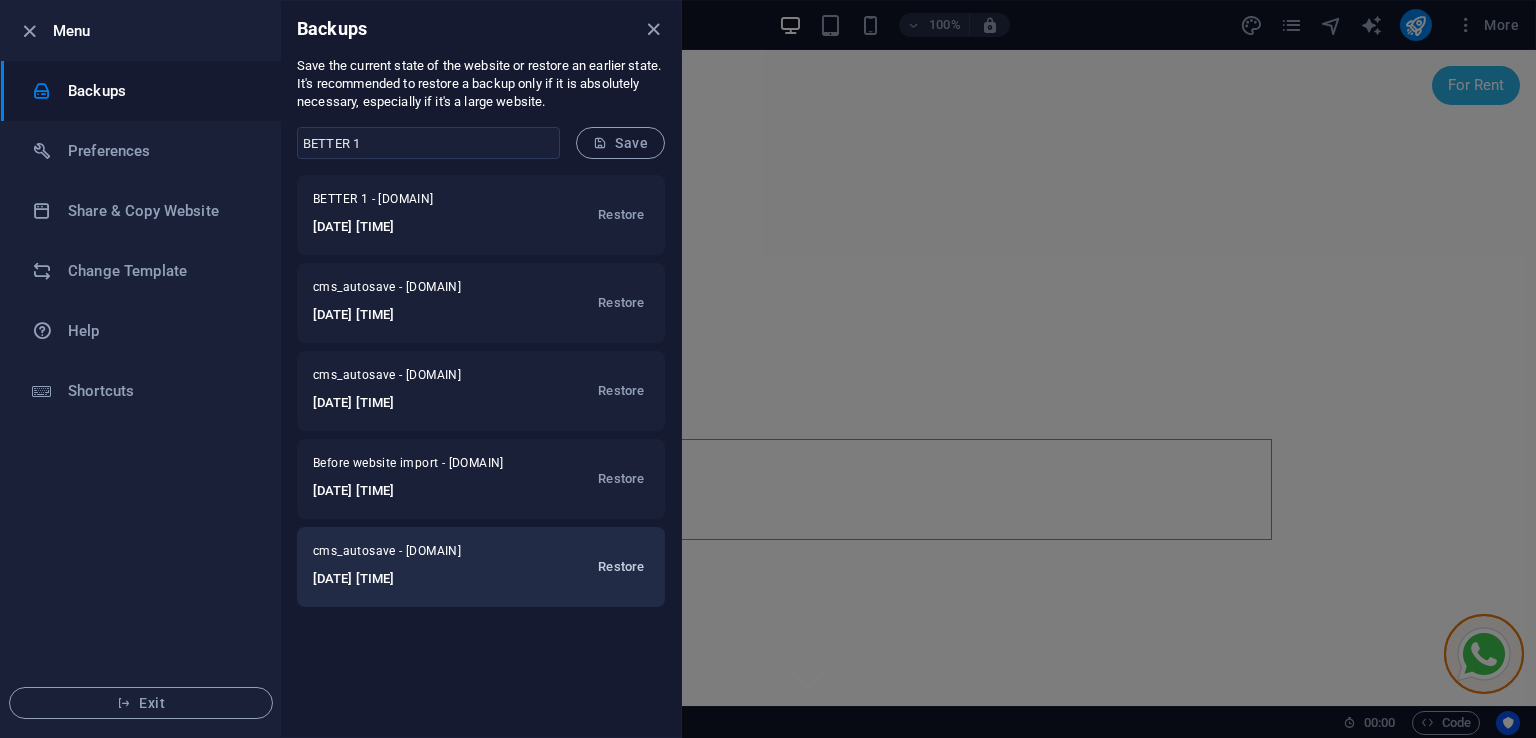 click on "Restore" at bounding box center (621, 567) 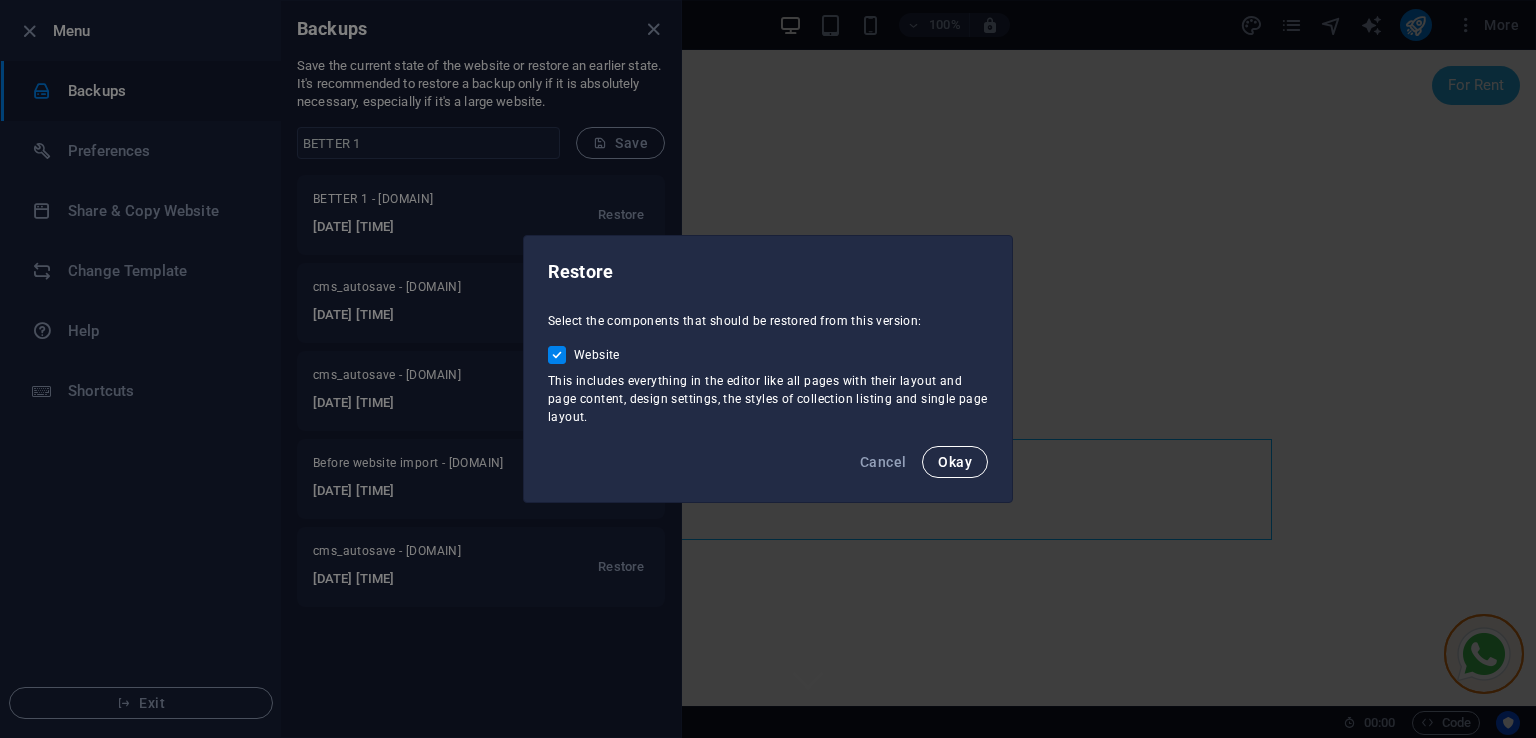 click on "Okay" at bounding box center (955, 462) 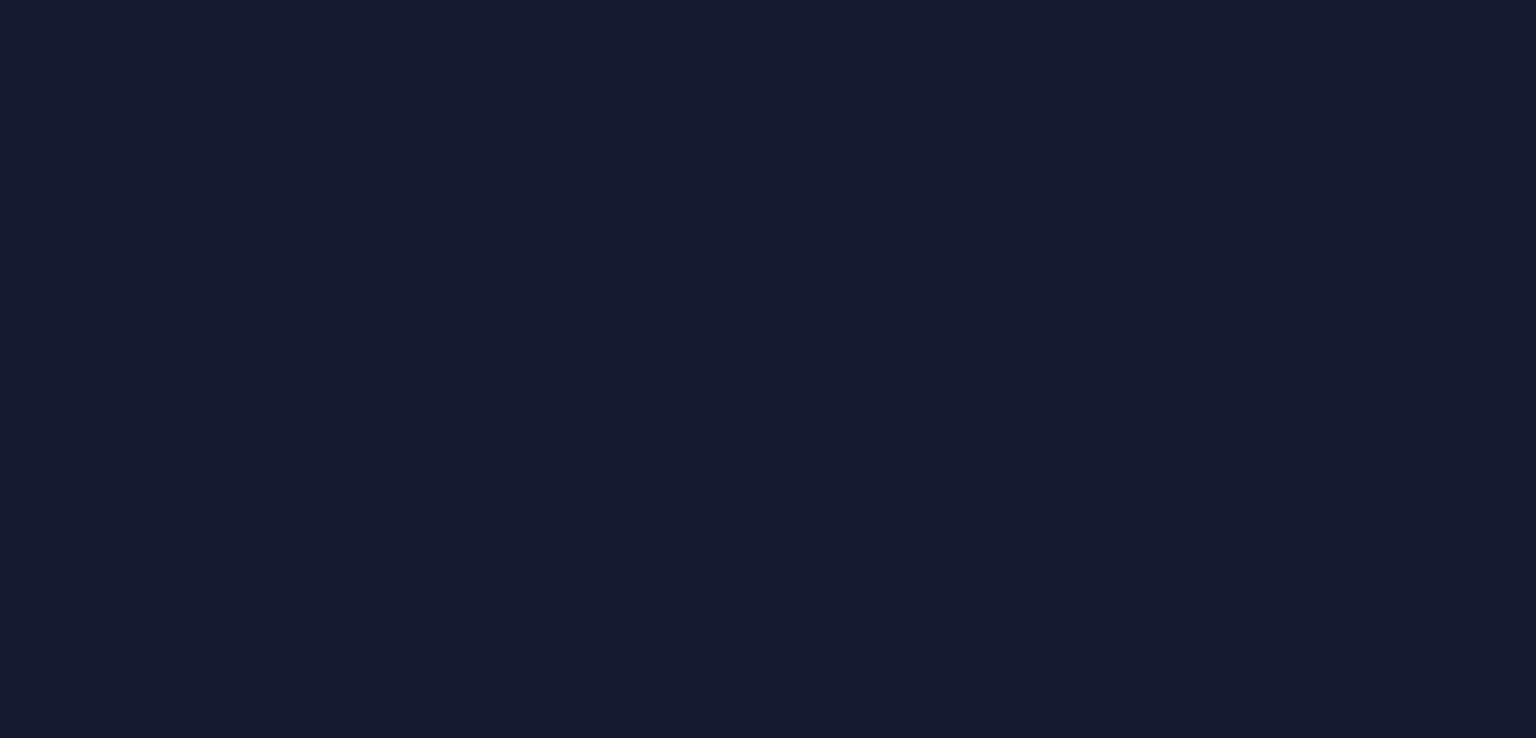 scroll, scrollTop: 0, scrollLeft: 0, axis: both 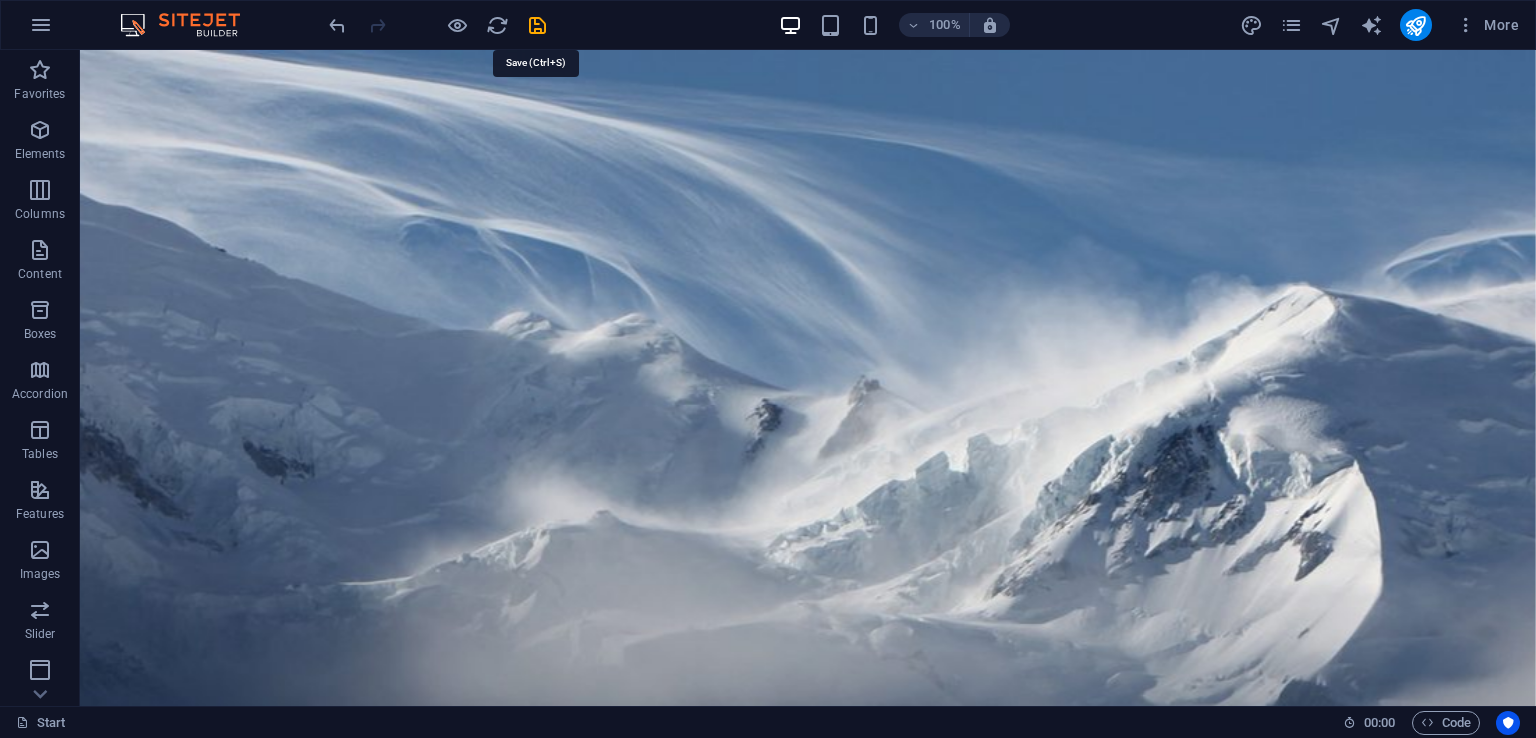 click at bounding box center (537, 25) 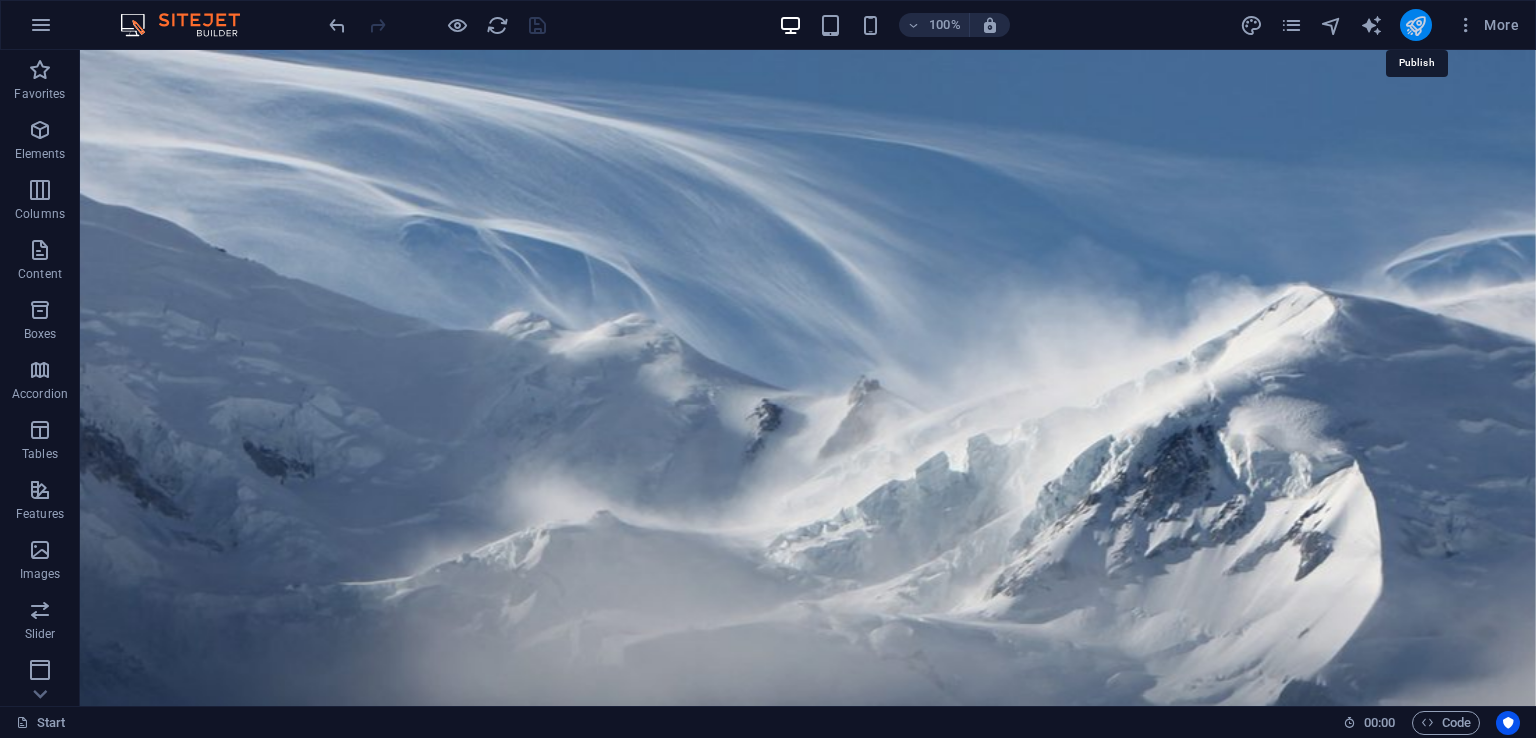 click at bounding box center (1415, 25) 